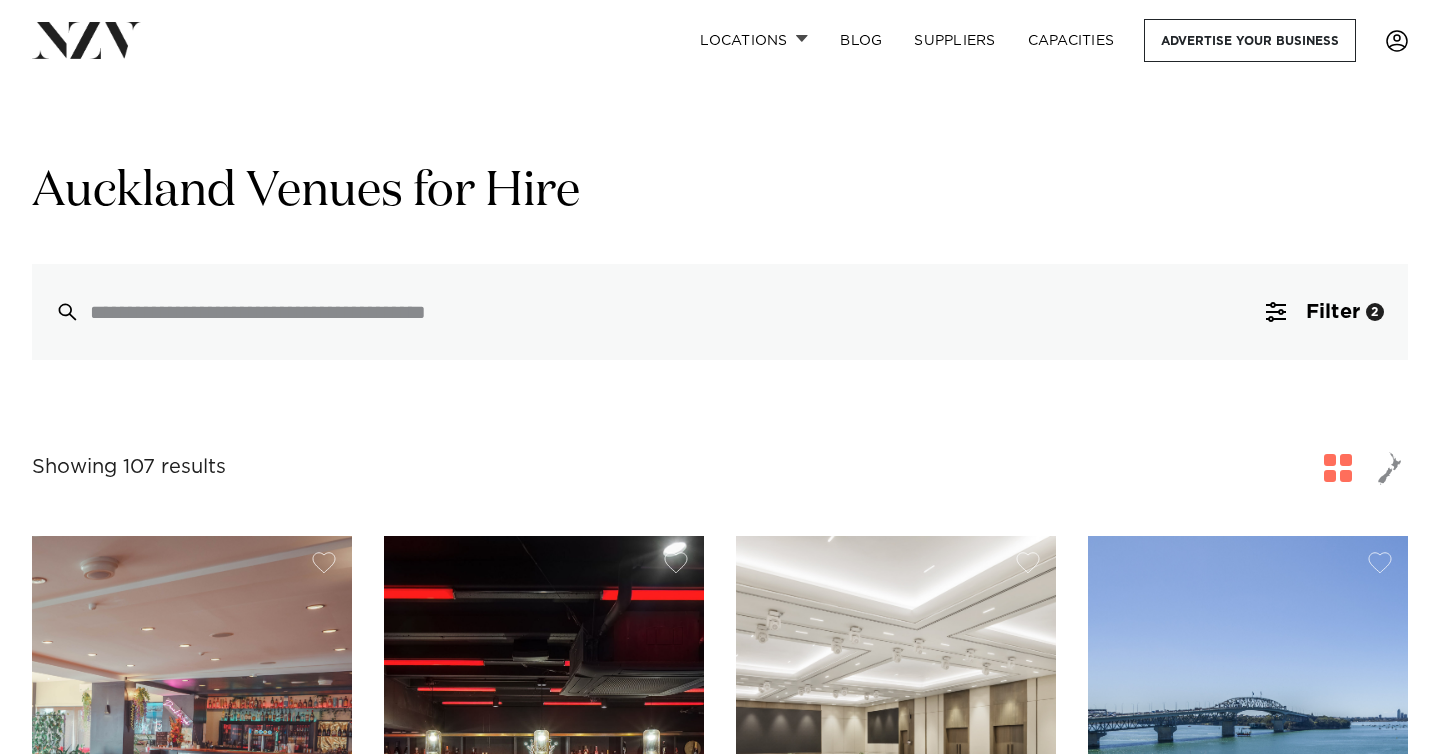 scroll, scrollTop: 3822, scrollLeft: 0, axis: vertical 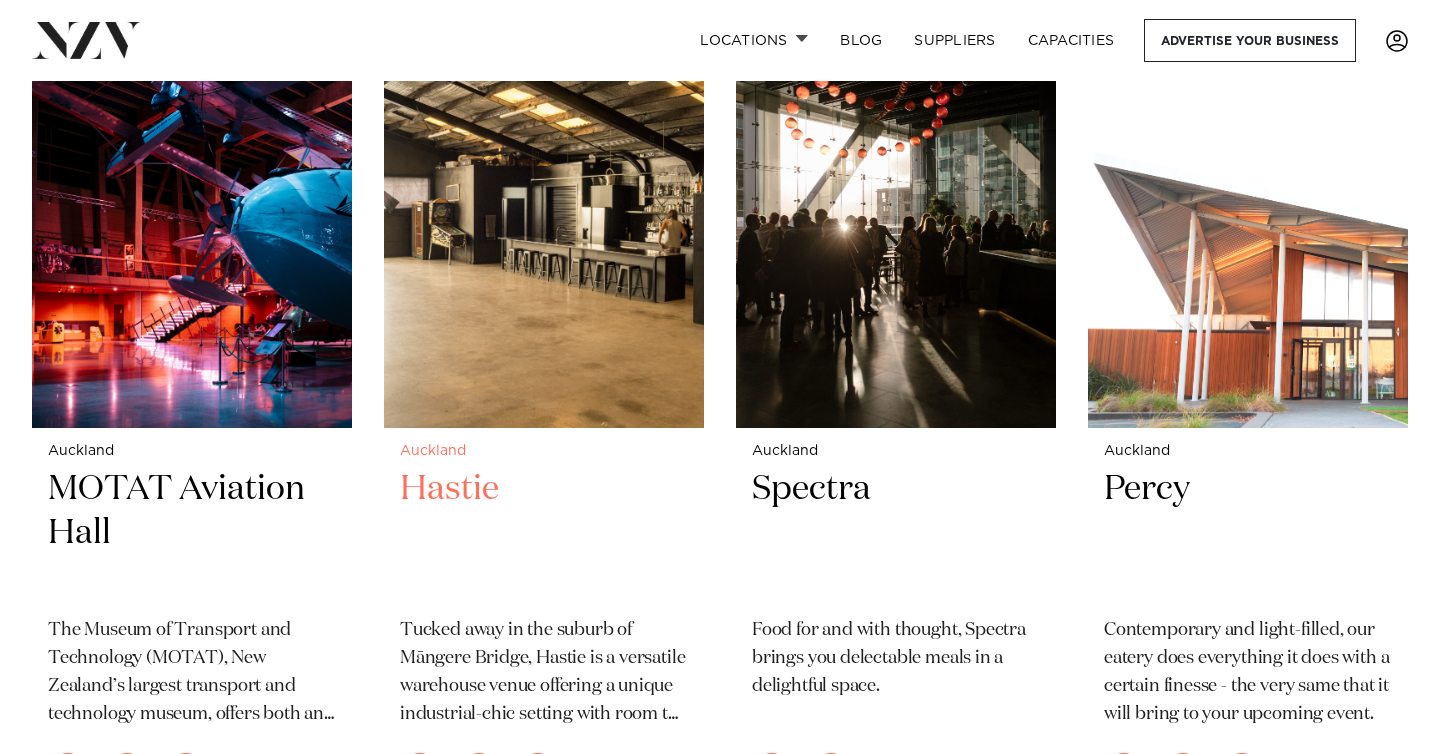 click at bounding box center [544, 212] 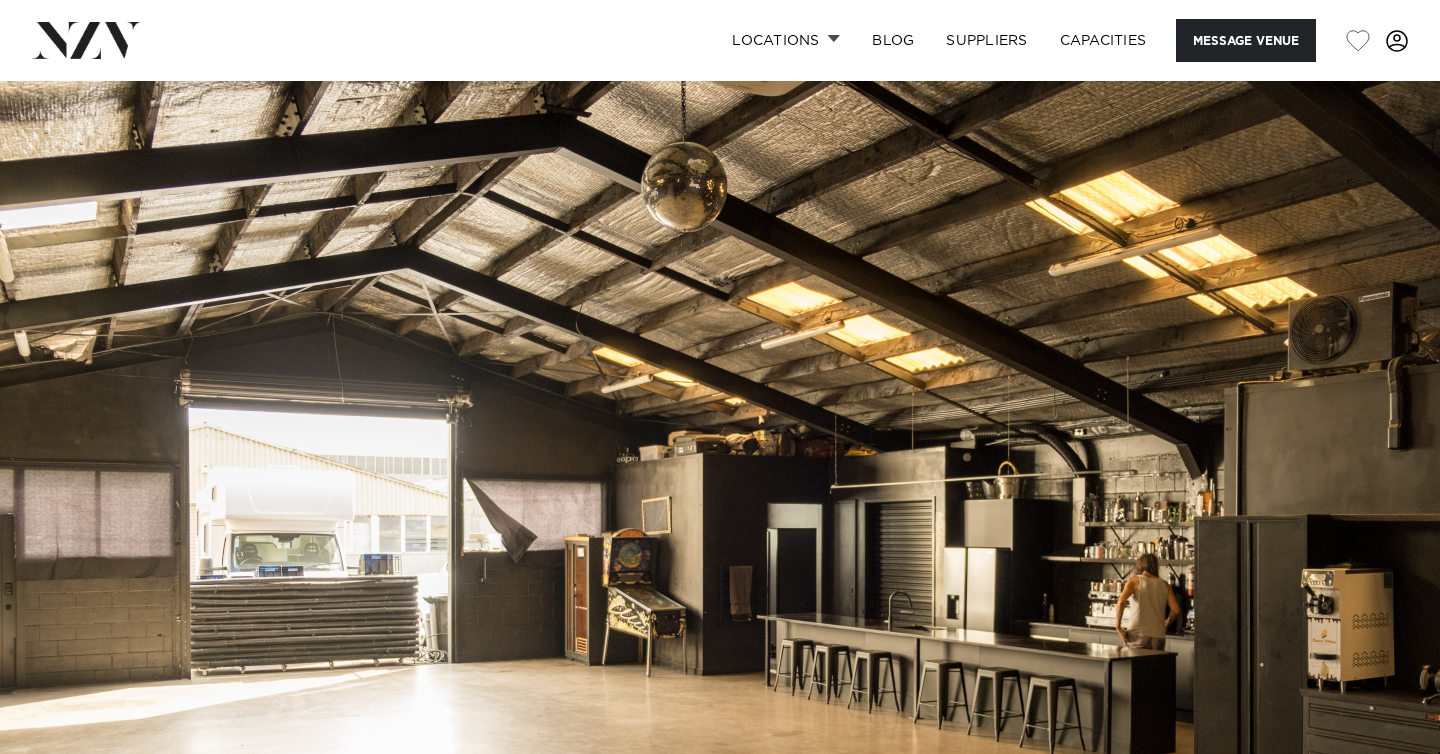scroll, scrollTop: 0, scrollLeft: 0, axis: both 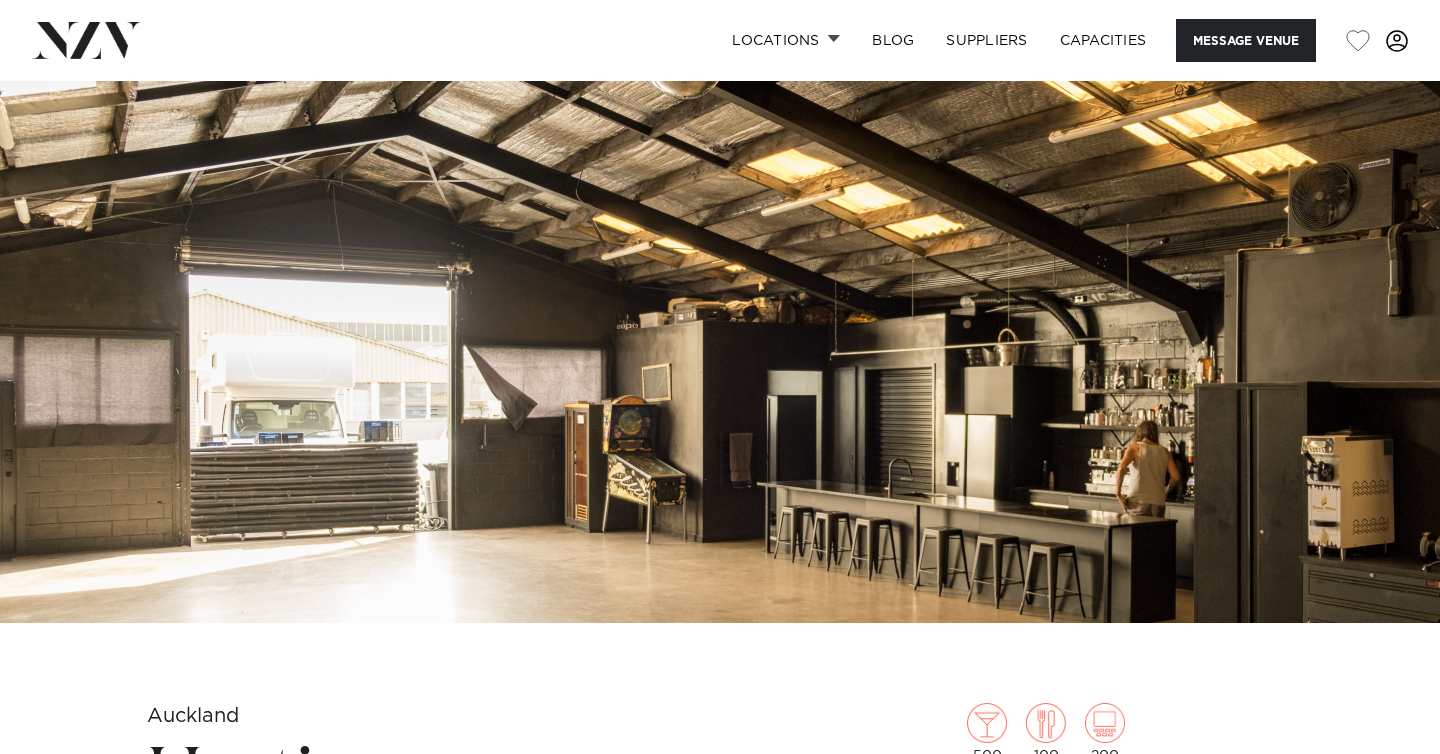 click at bounding box center (720, 285) 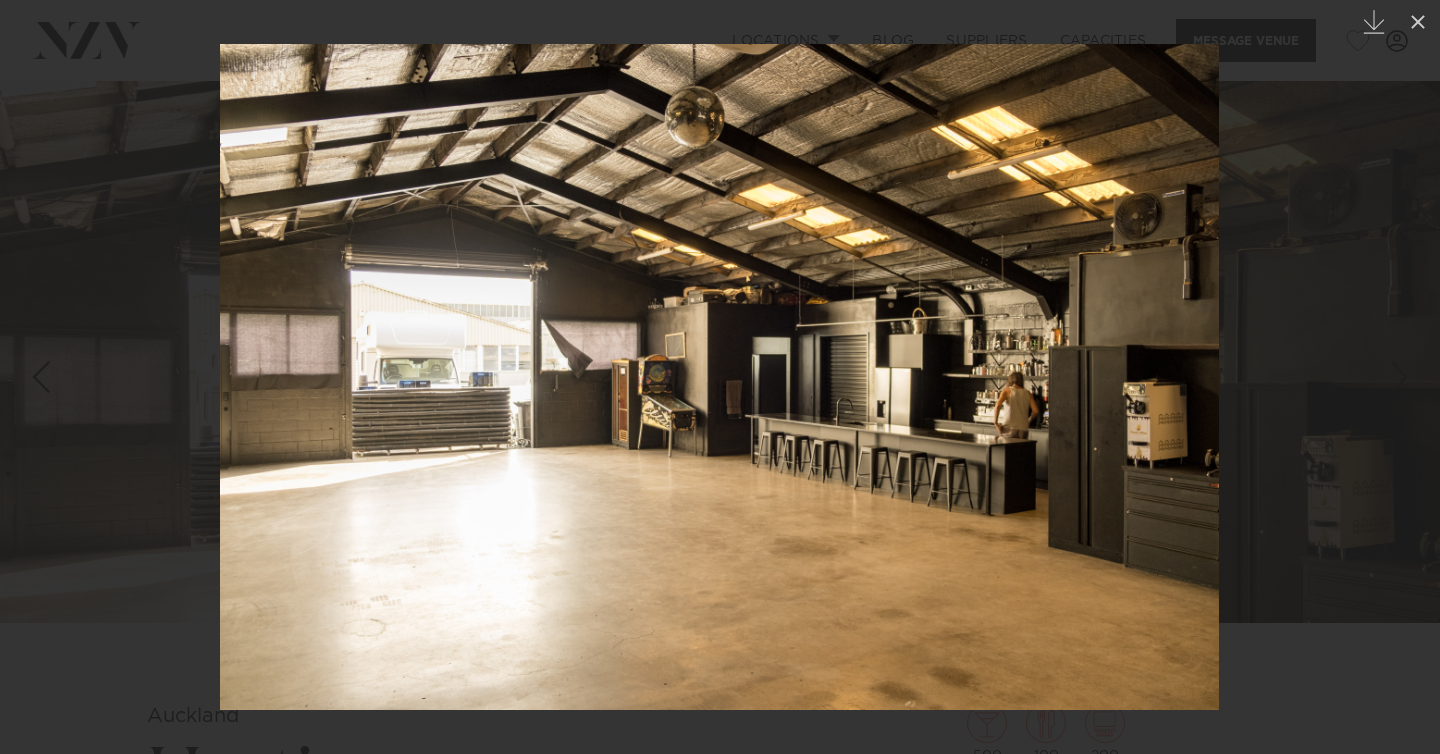 click at bounding box center [719, 377] 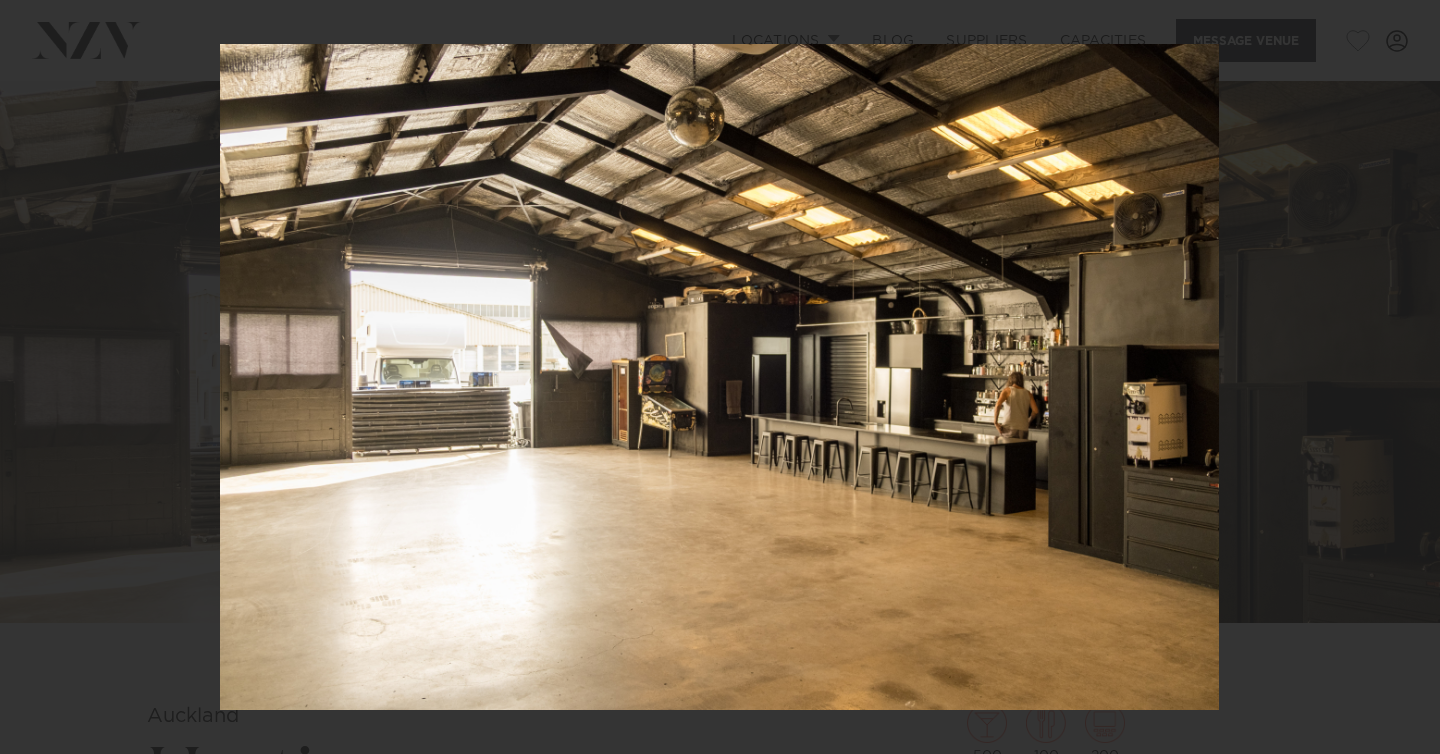 click at bounding box center (720, 377) 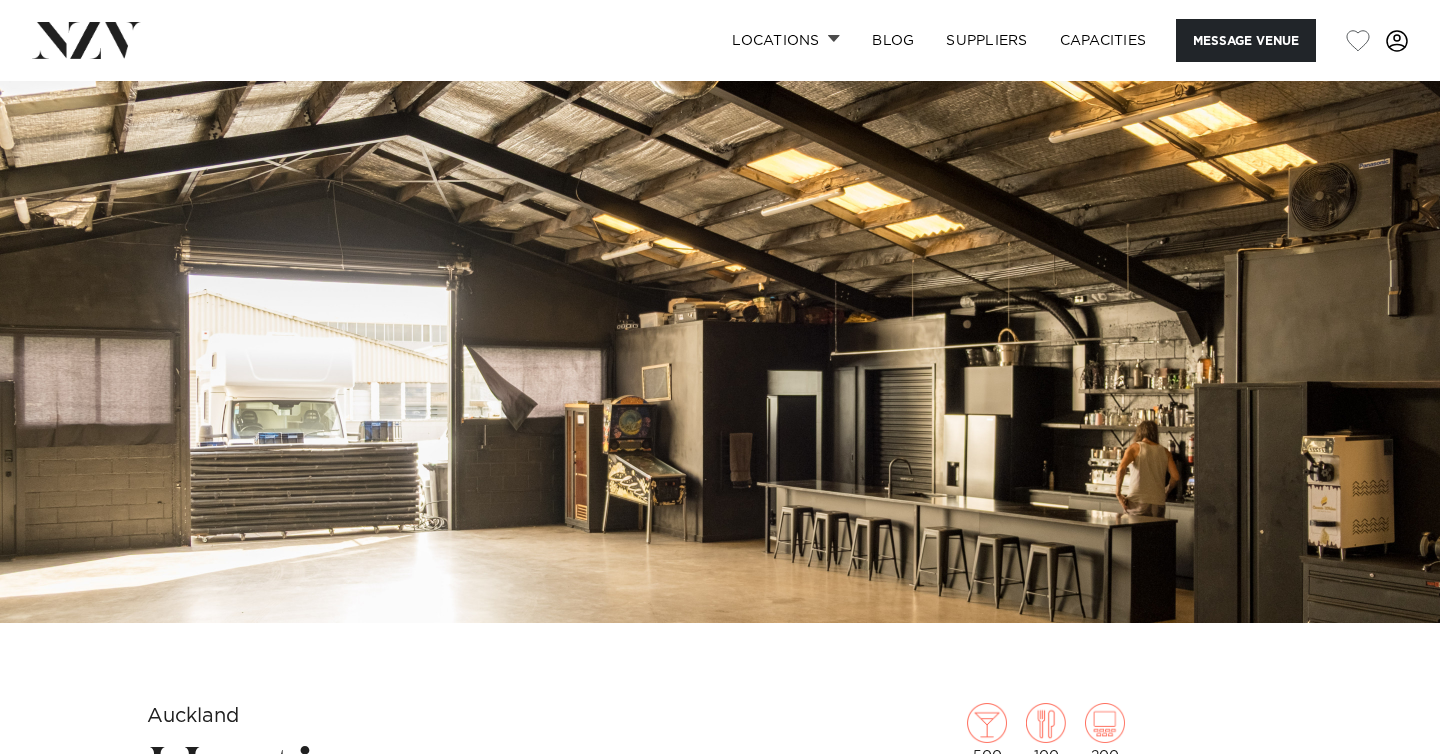 click at bounding box center [720, 285] 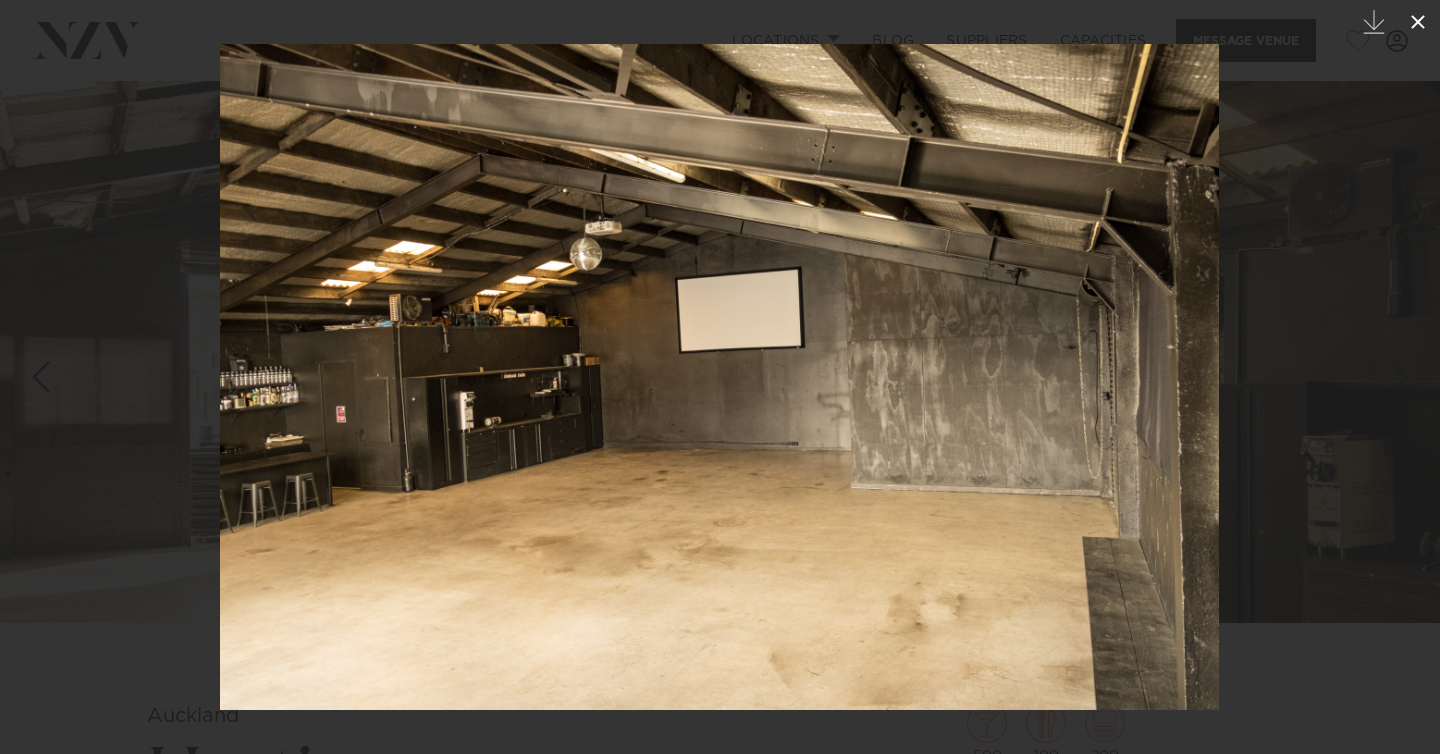 click 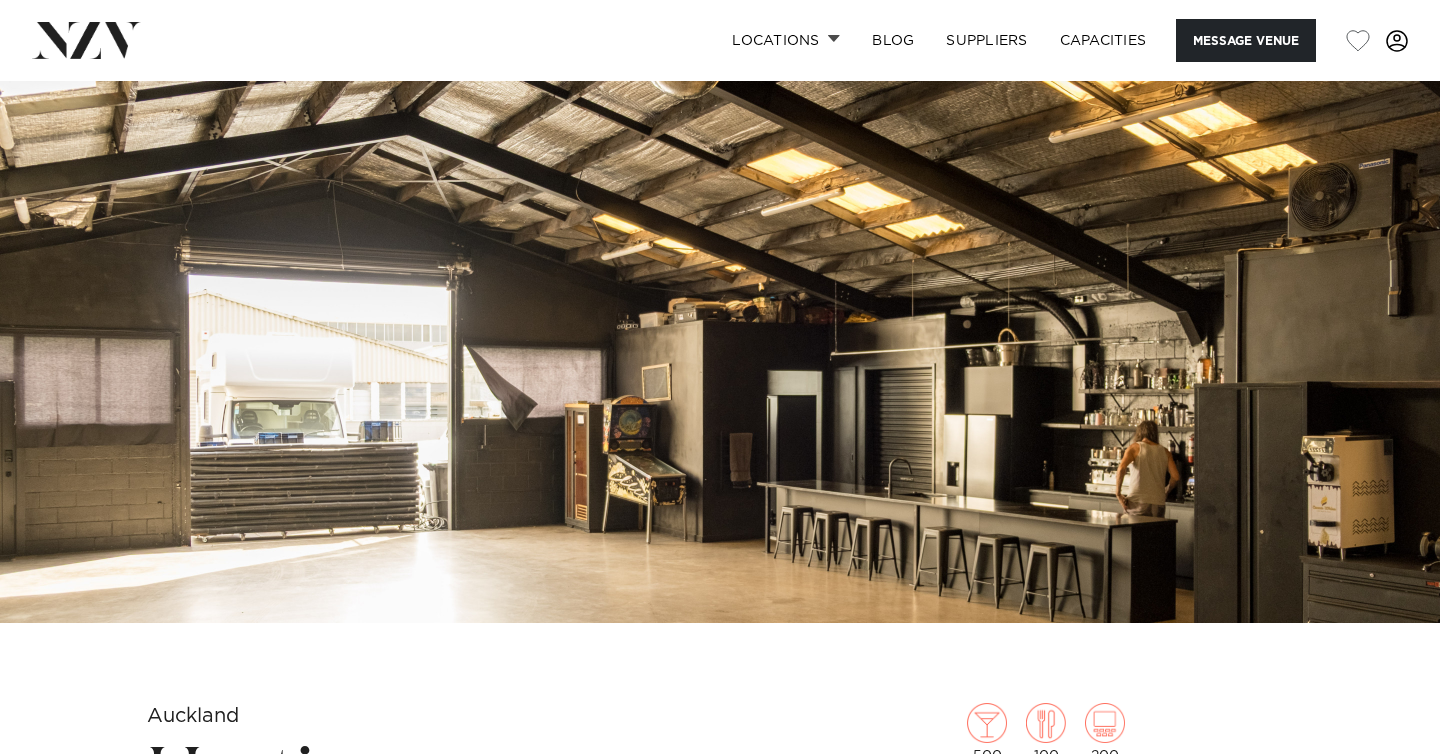scroll, scrollTop: 0, scrollLeft: 0, axis: both 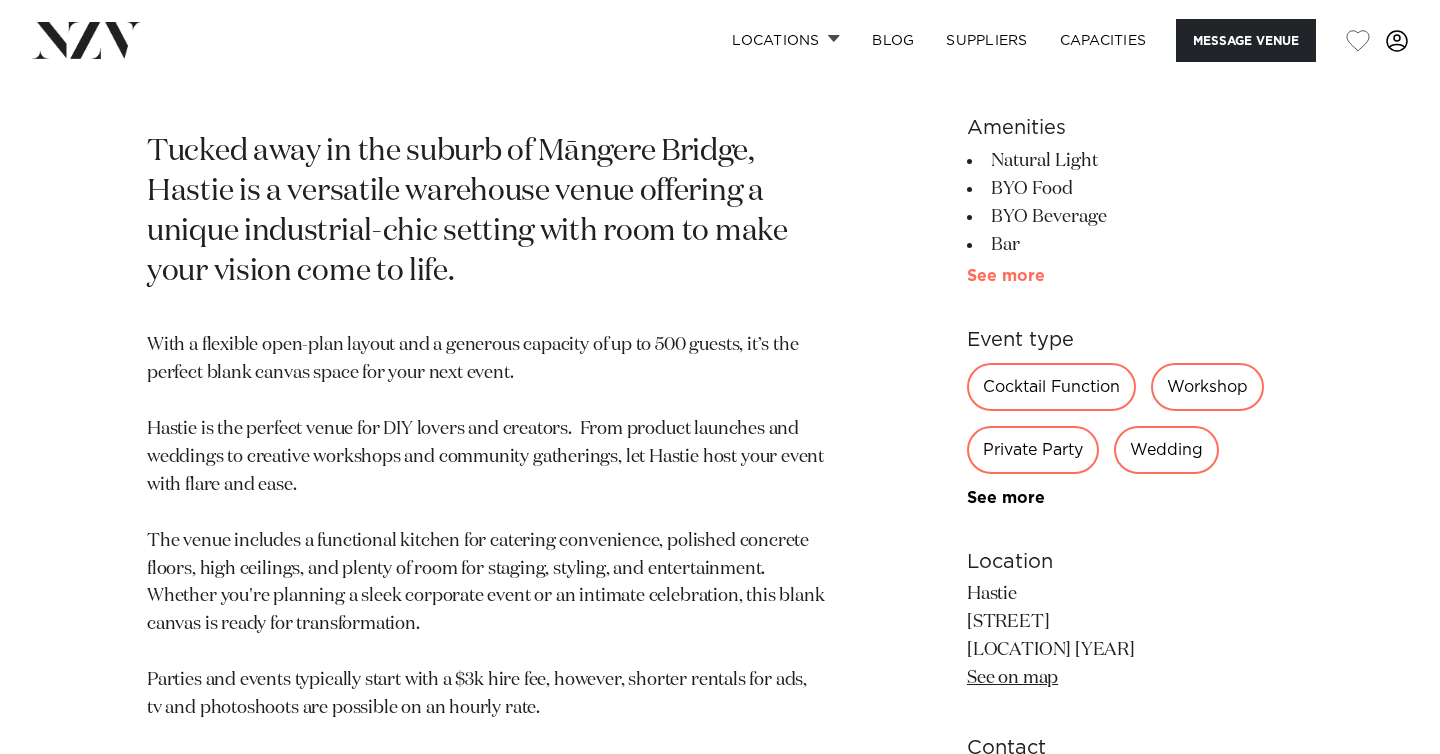 click on "See more" at bounding box center [1045, 276] 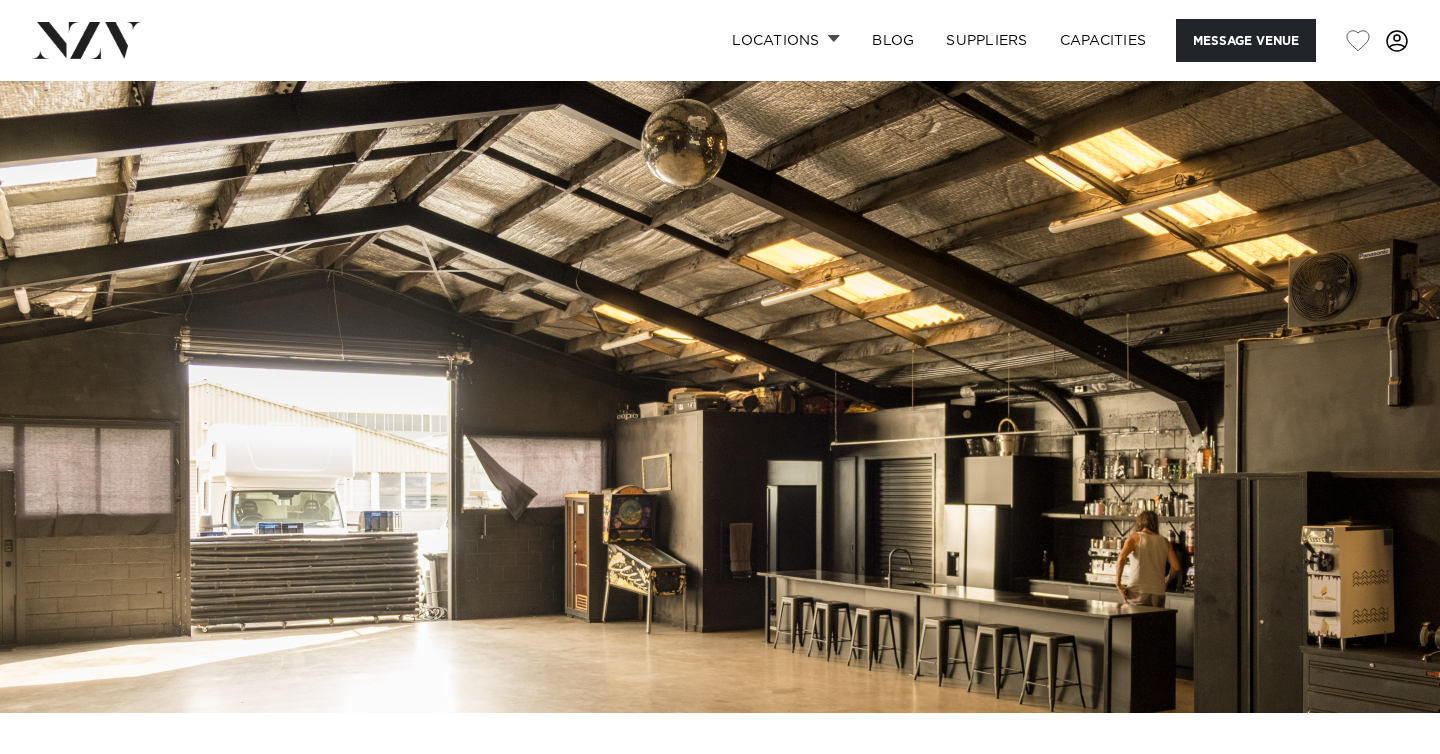 scroll, scrollTop: 47, scrollLeft: 0, axis: vertical 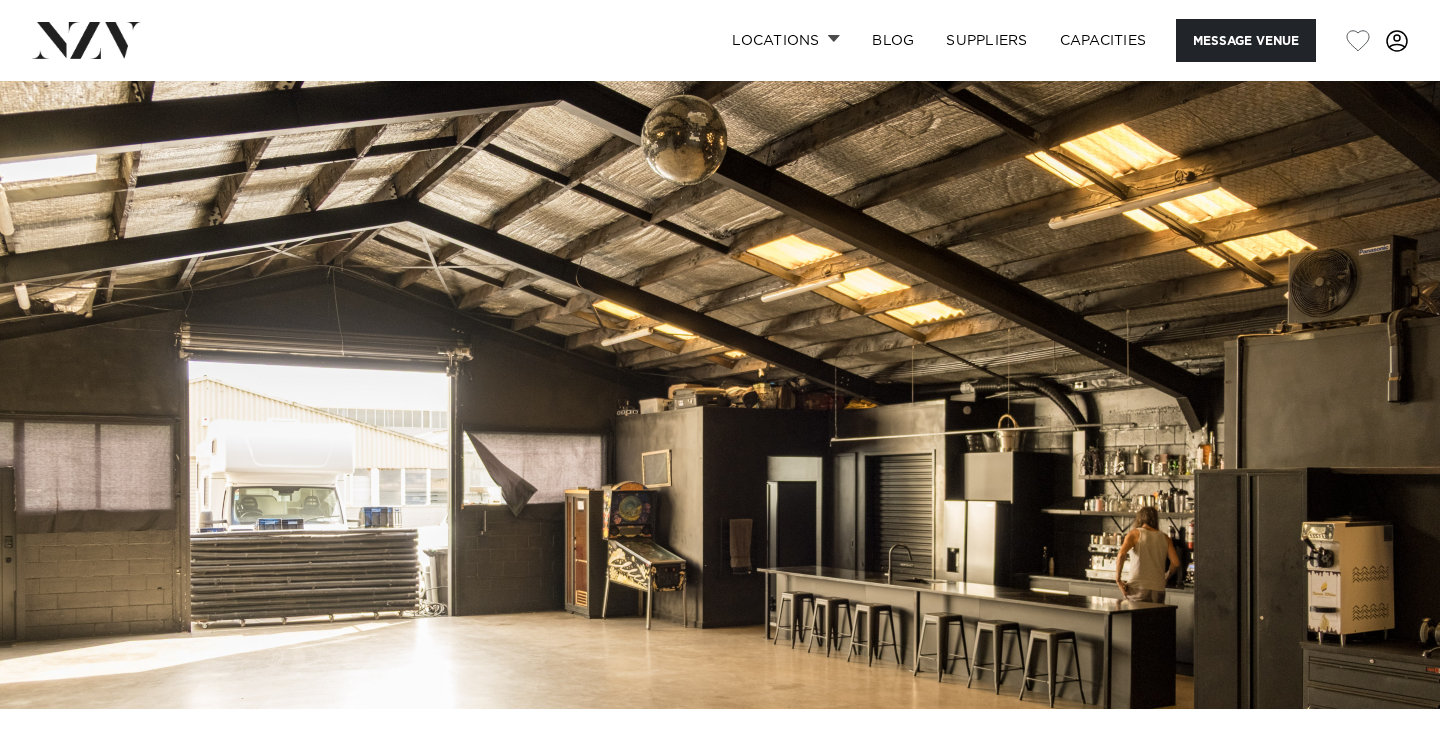 click at bounding box center [720, 371] 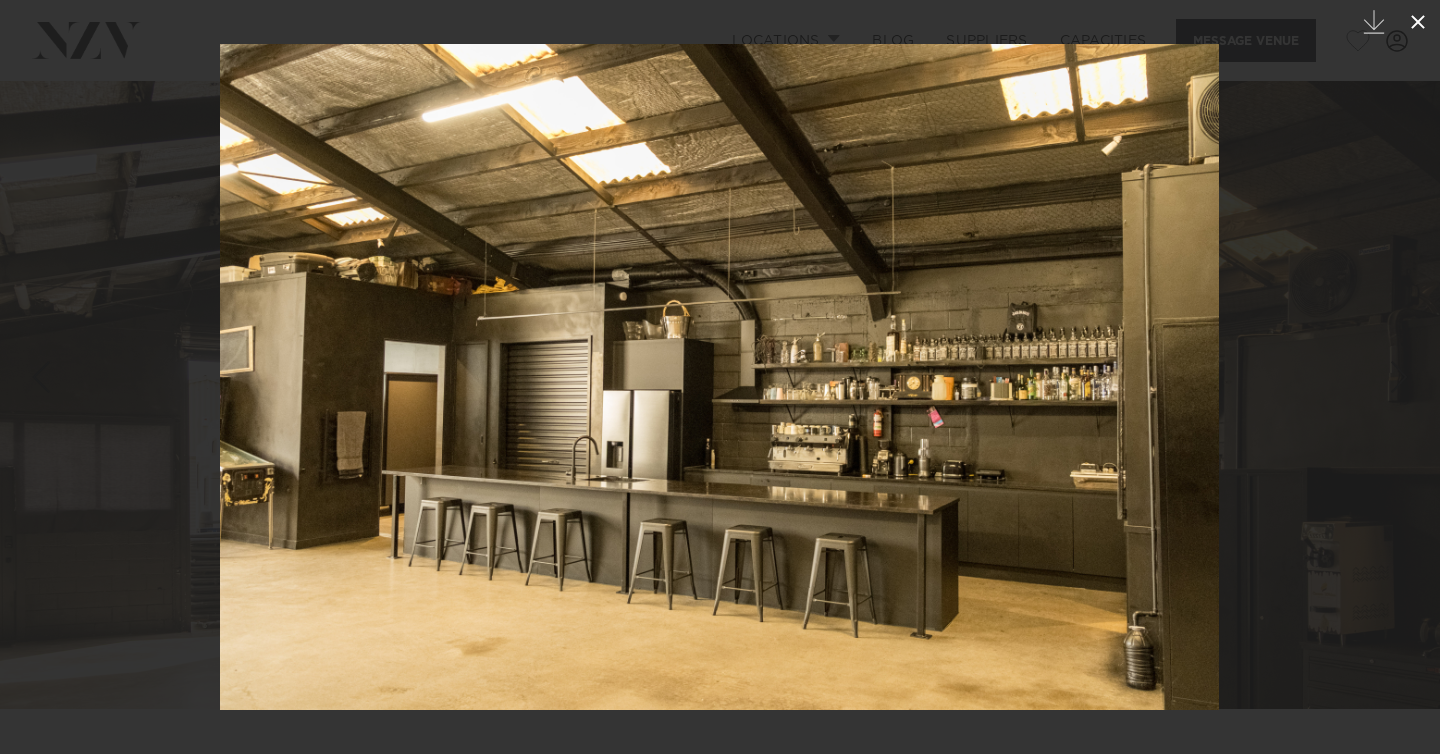 click 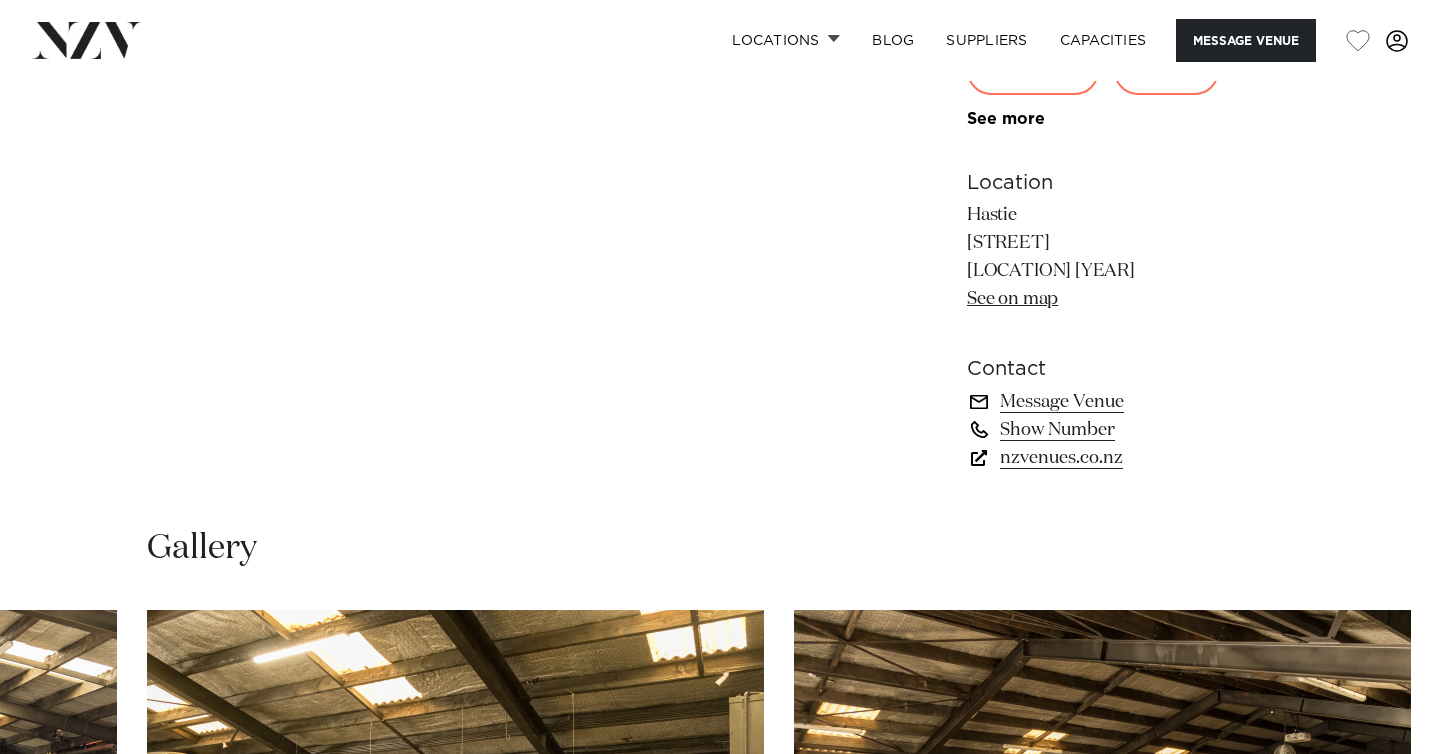 scroll, scrollTop: 1756, scrollLeft: 0, axis: vertical 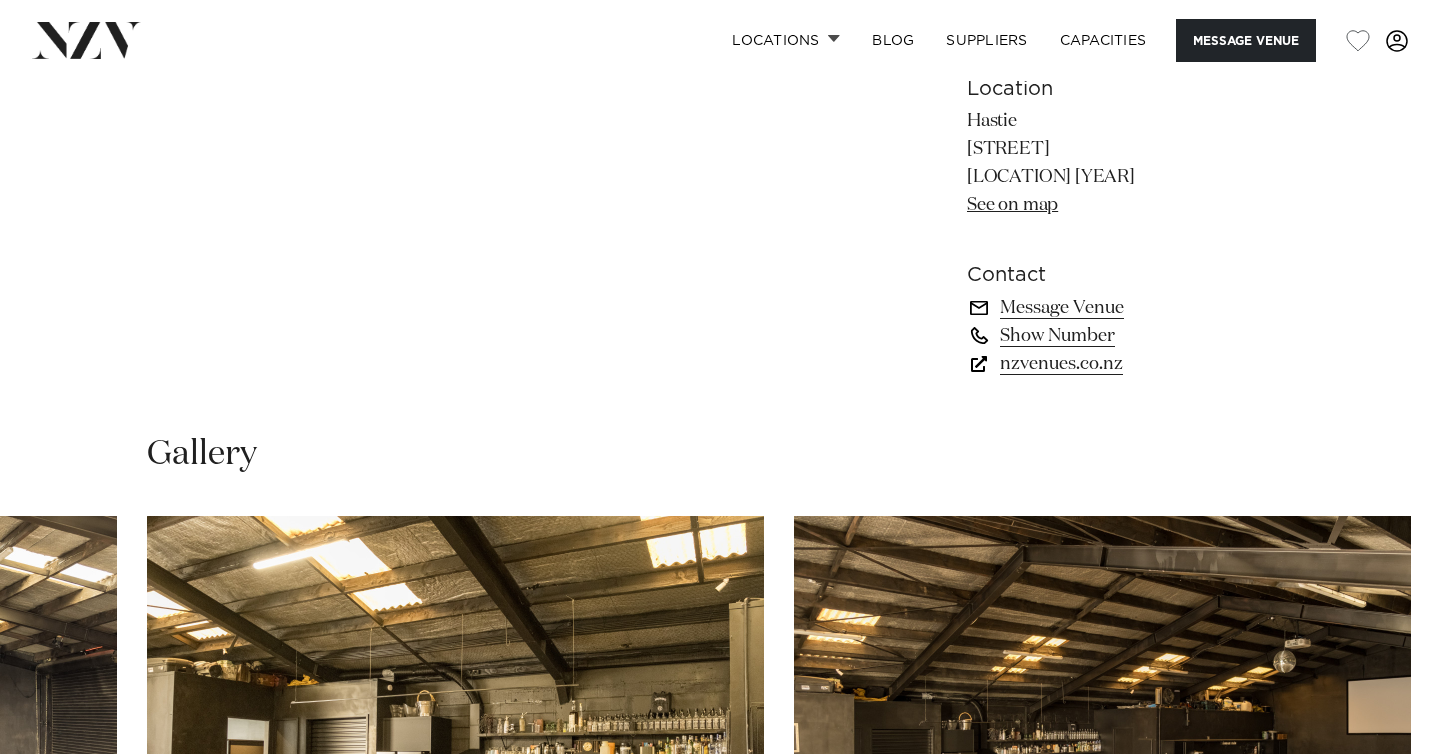 click on "Show Number" at bounding box center [1130, 336] 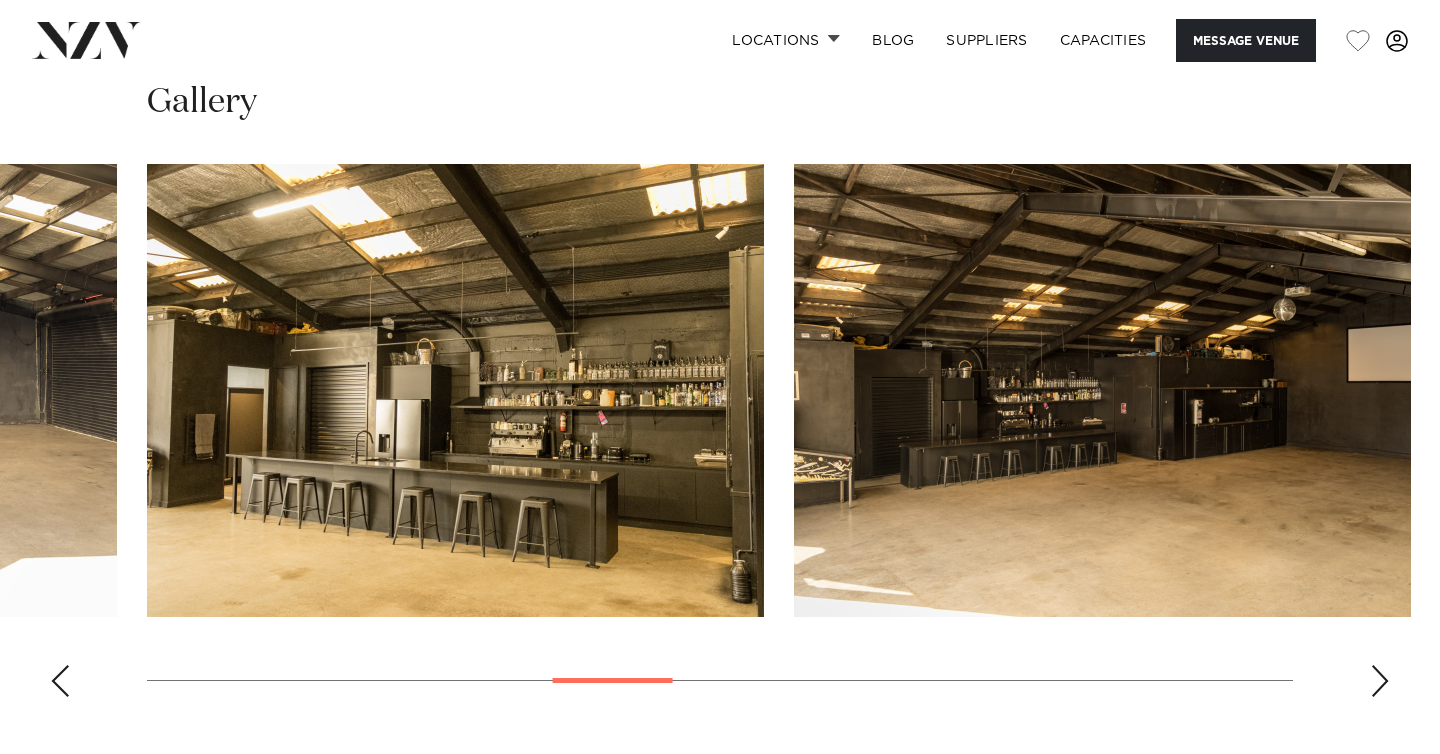 scroll, scrollTop: 2107, scrollLeft: 0, axis: vertical 